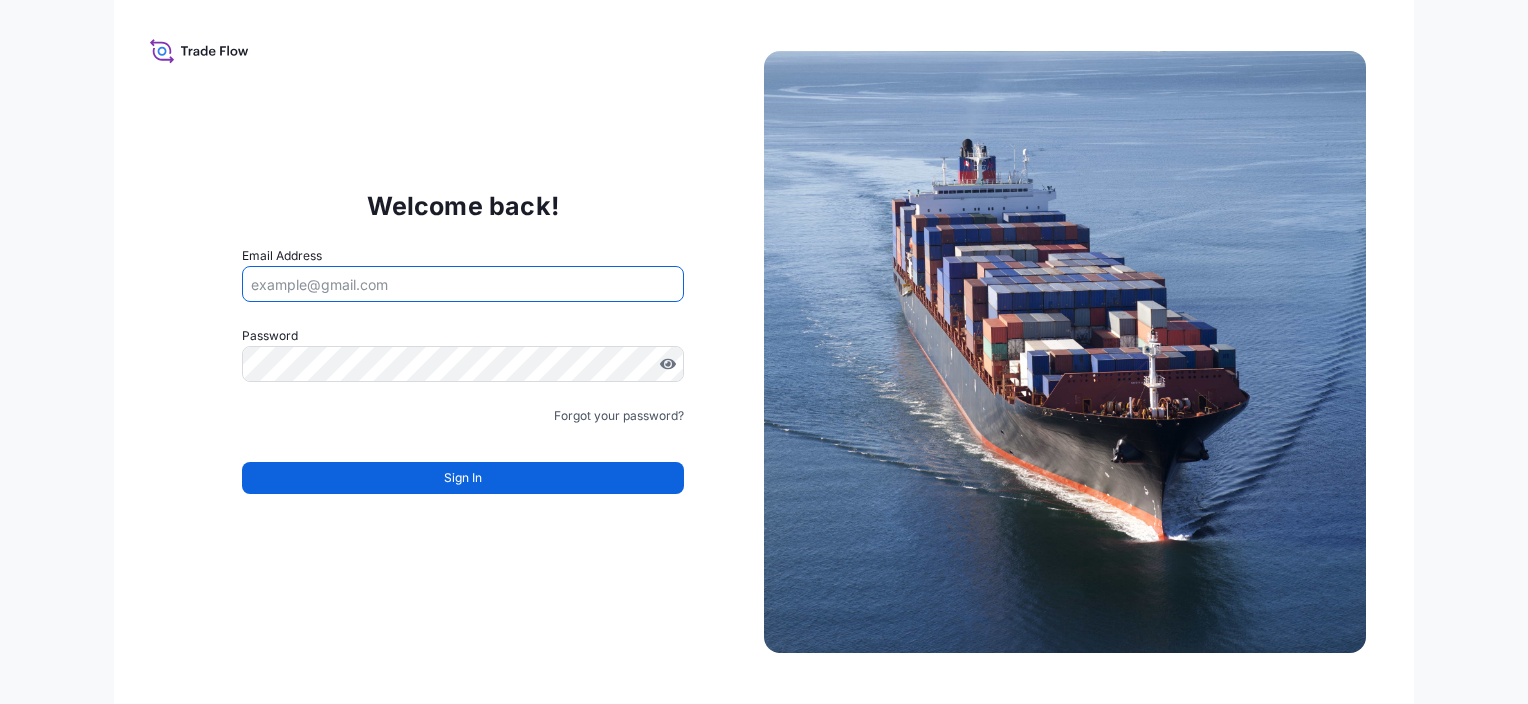 scroll, scrollTop: 0, scrollLeft: 0, axis: both 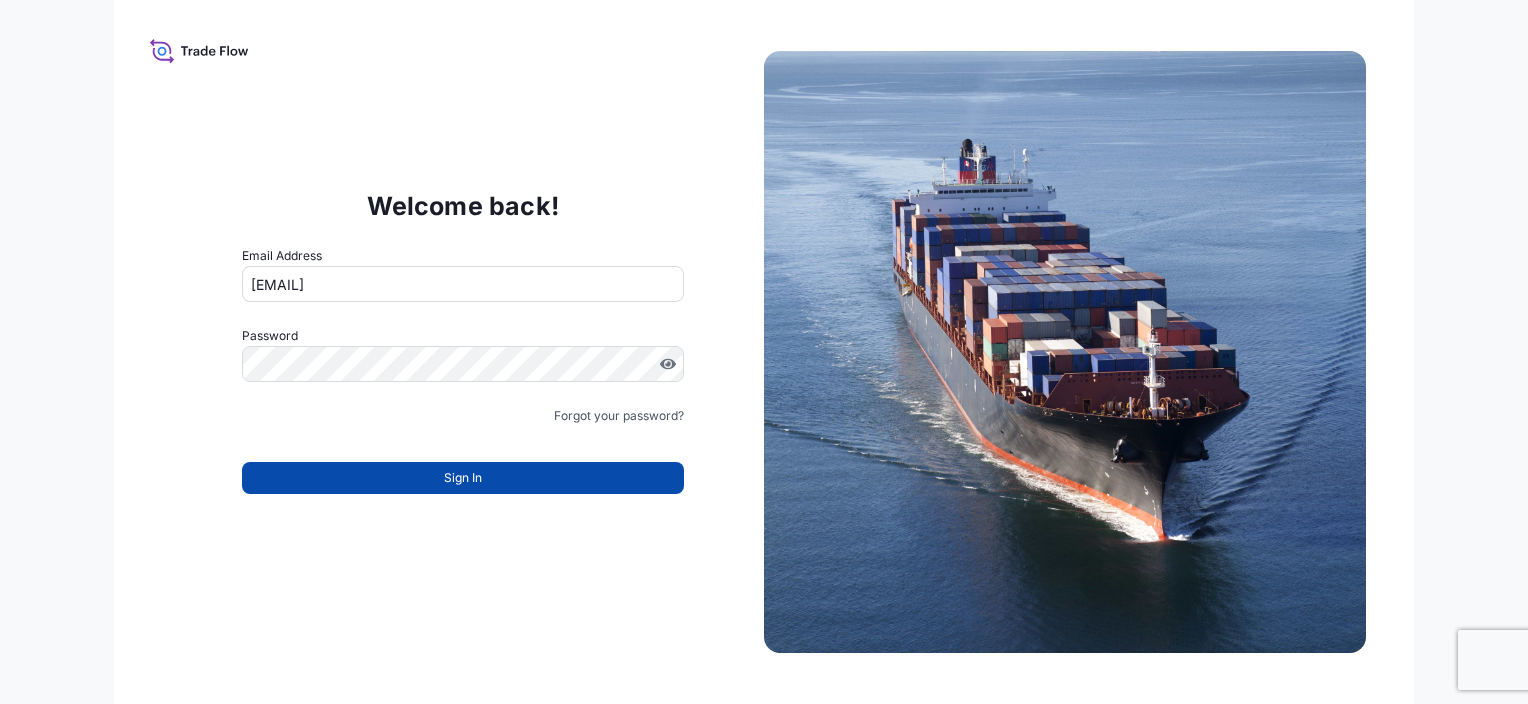 click on "Sign In" at bounding box center [463, 478] 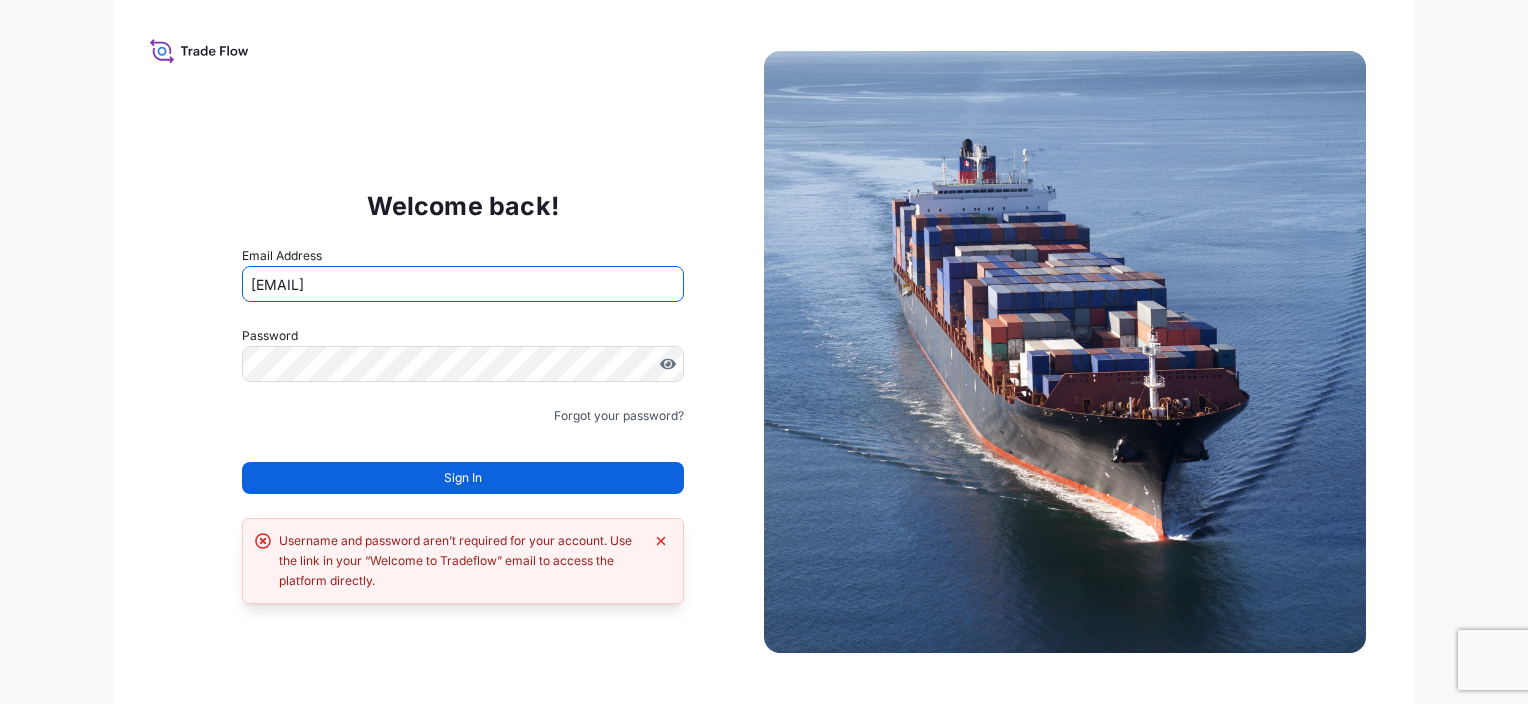 click on "[EMAIL]" at bounding box center [463, 284] 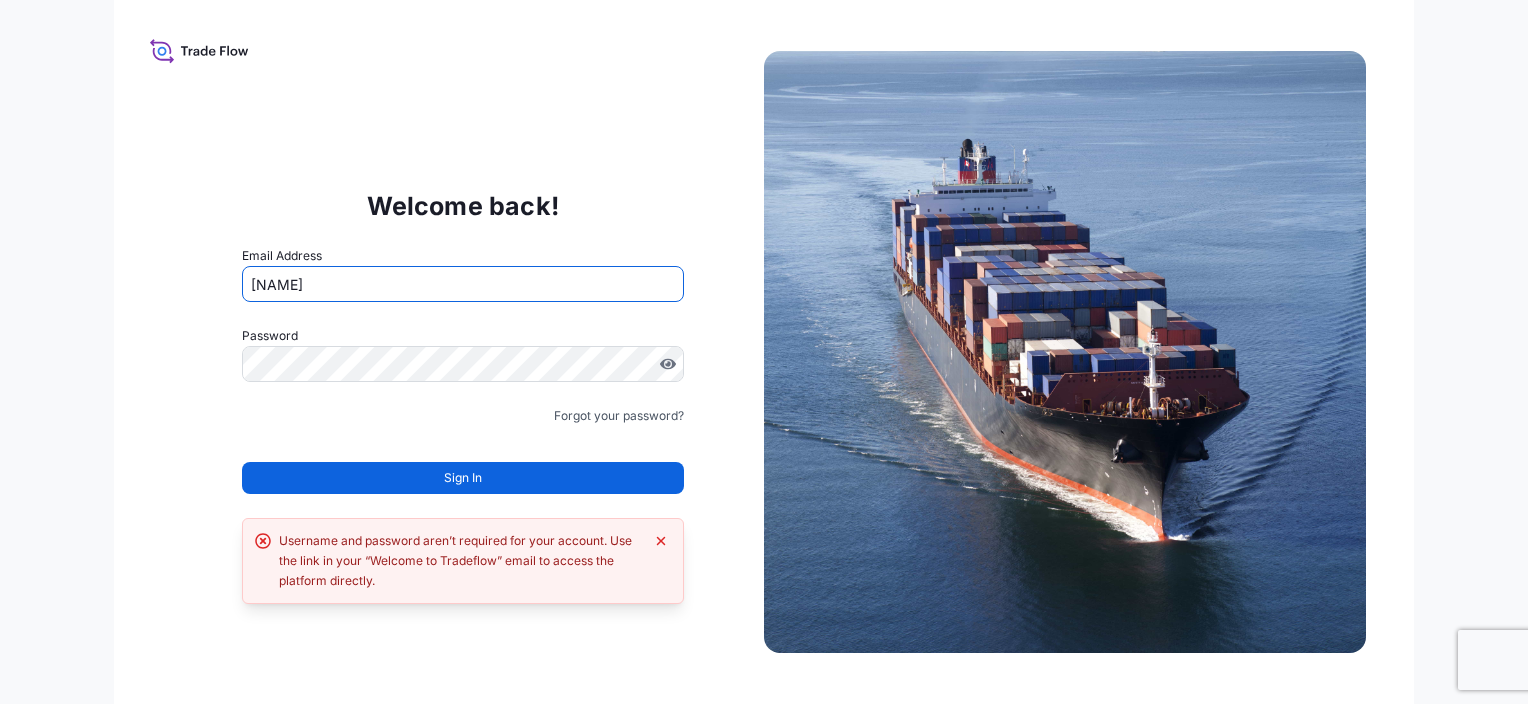 type on "[EMAIL]" 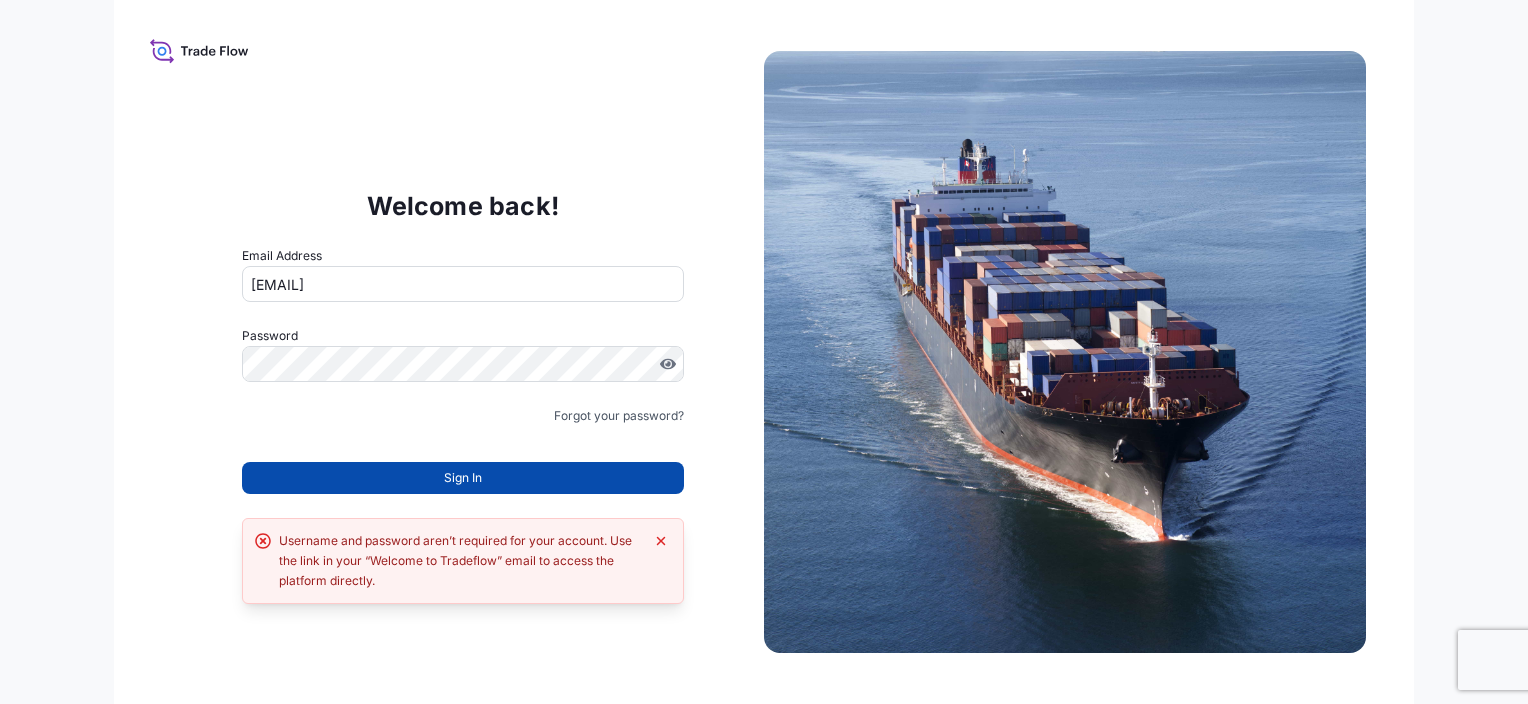 click on "Sign In" at bounding box center (463, 478) 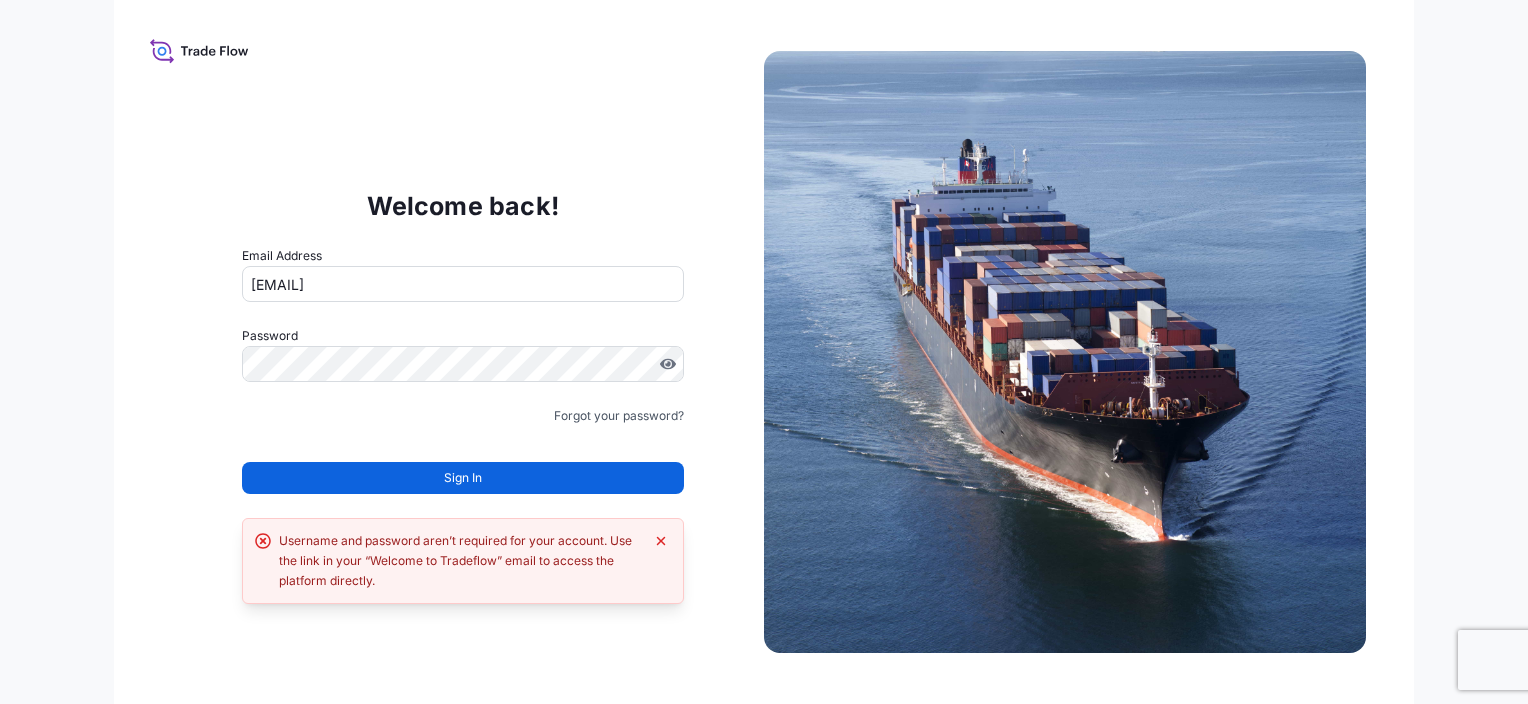click on "Sign In" at bounding box center [463, 478] 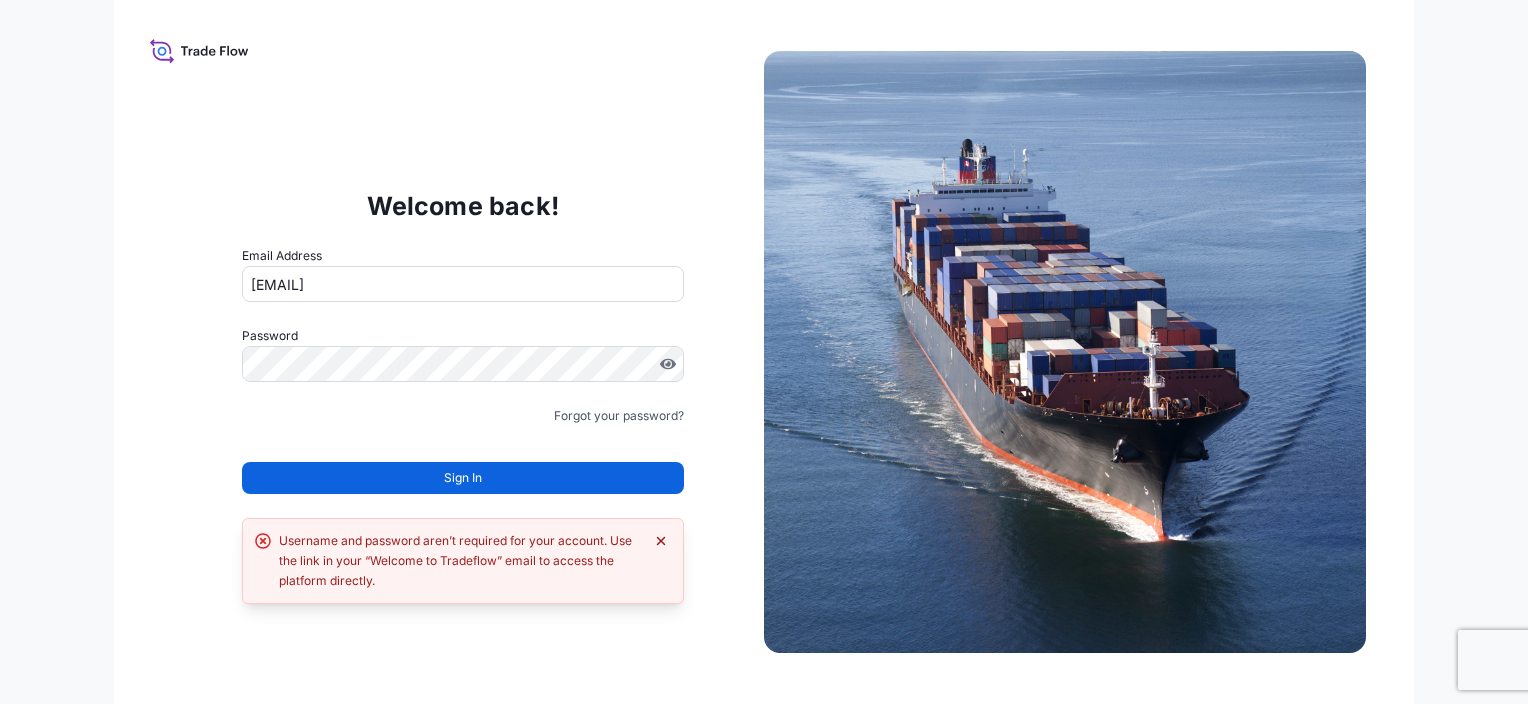 click 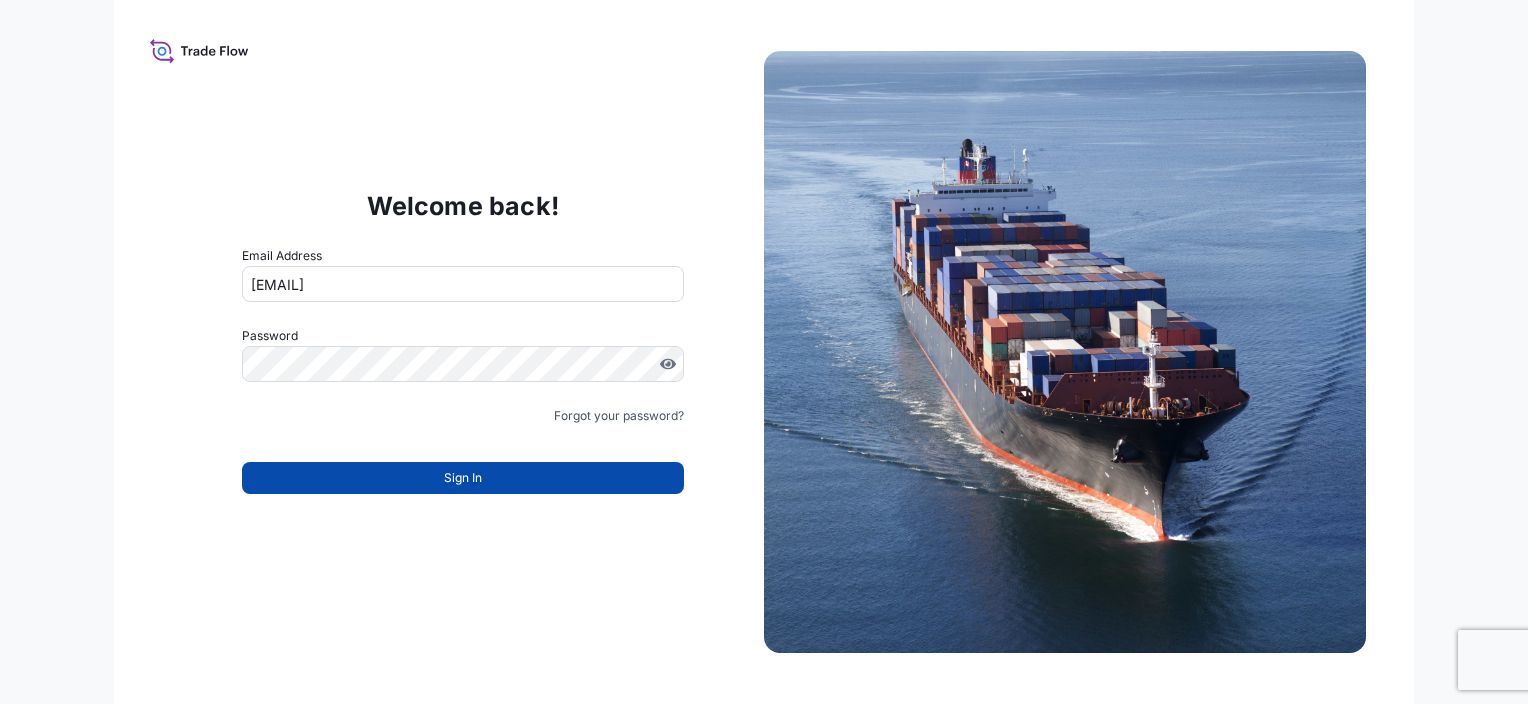 click on "Sign In" at bounding box center [463, 478] 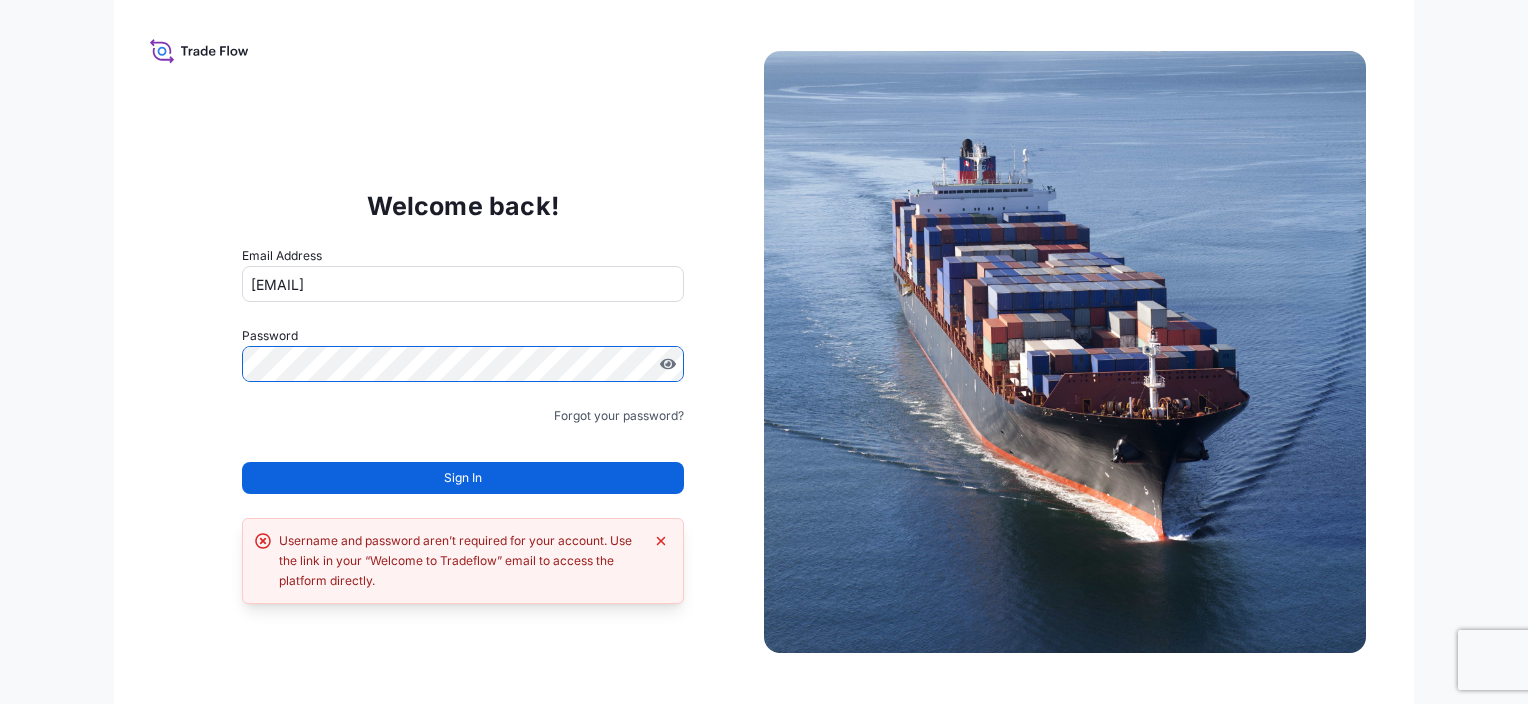 click on "Welcome back! Email Address [EMAIL] Password Must include: Upper & lower case letters Symbols (!@#$) A number At least 8 characters Forgot your password? Sign In Username and password aren’t required for your account. Use the link in your “Welcome to Tradeflow” email to access the platform directly." at bounding box center [764, 352] 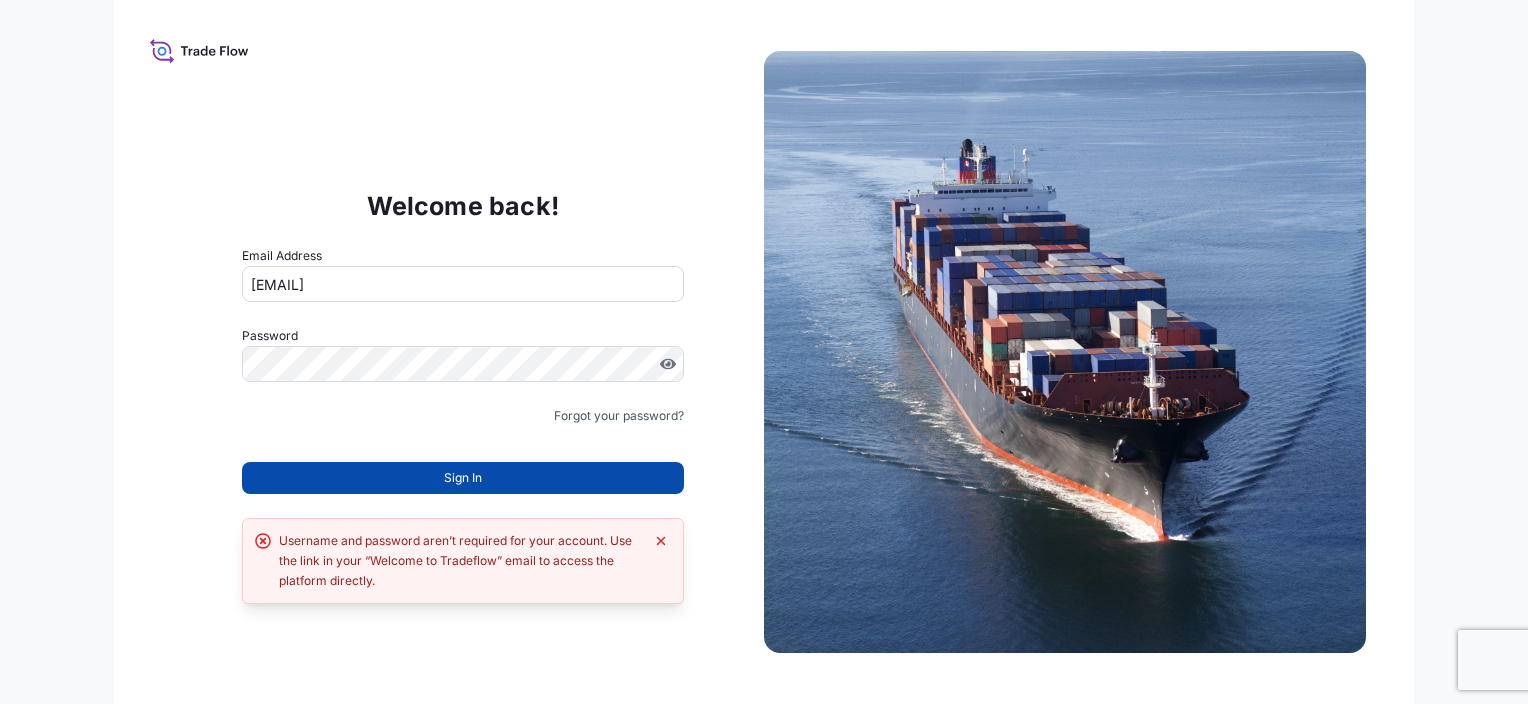 click on "Sign In" at bounding box center [463, 478] 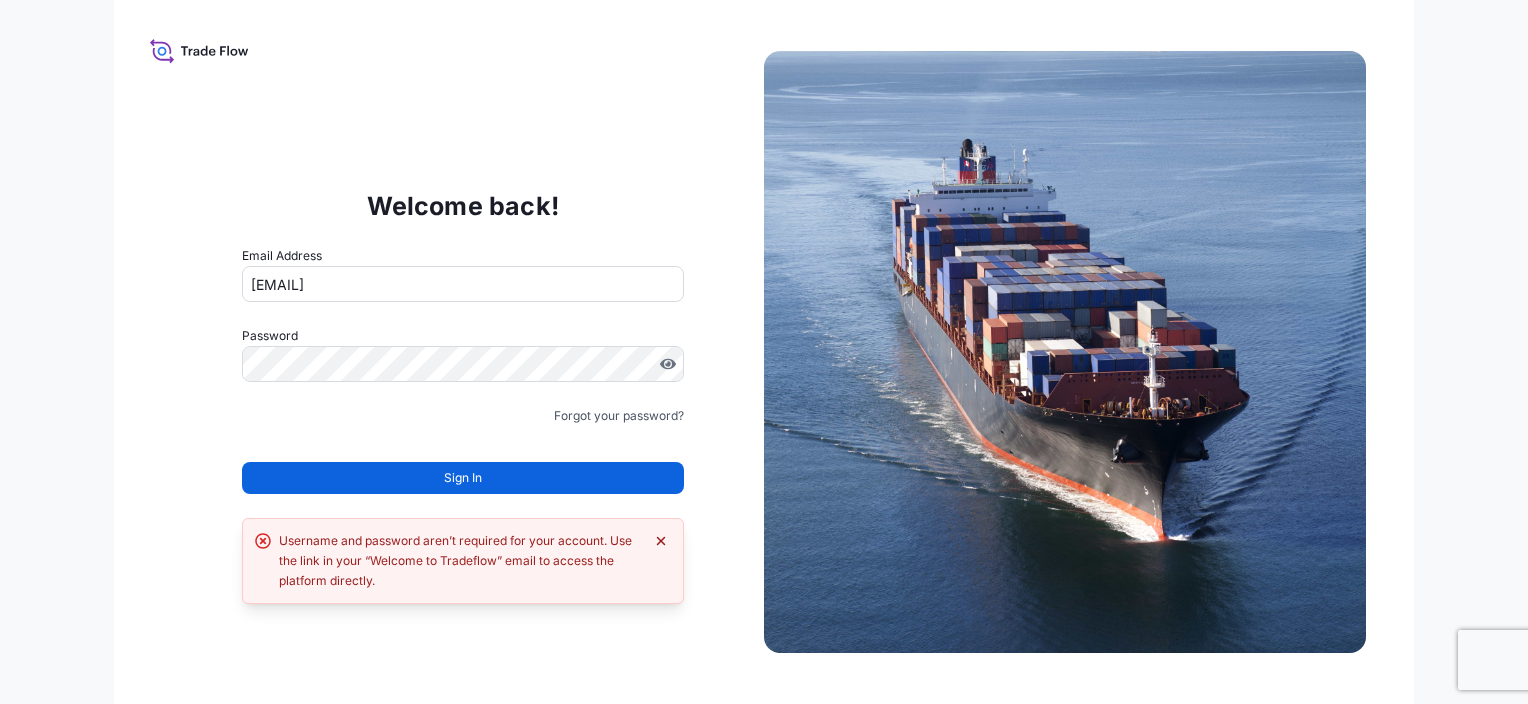 click 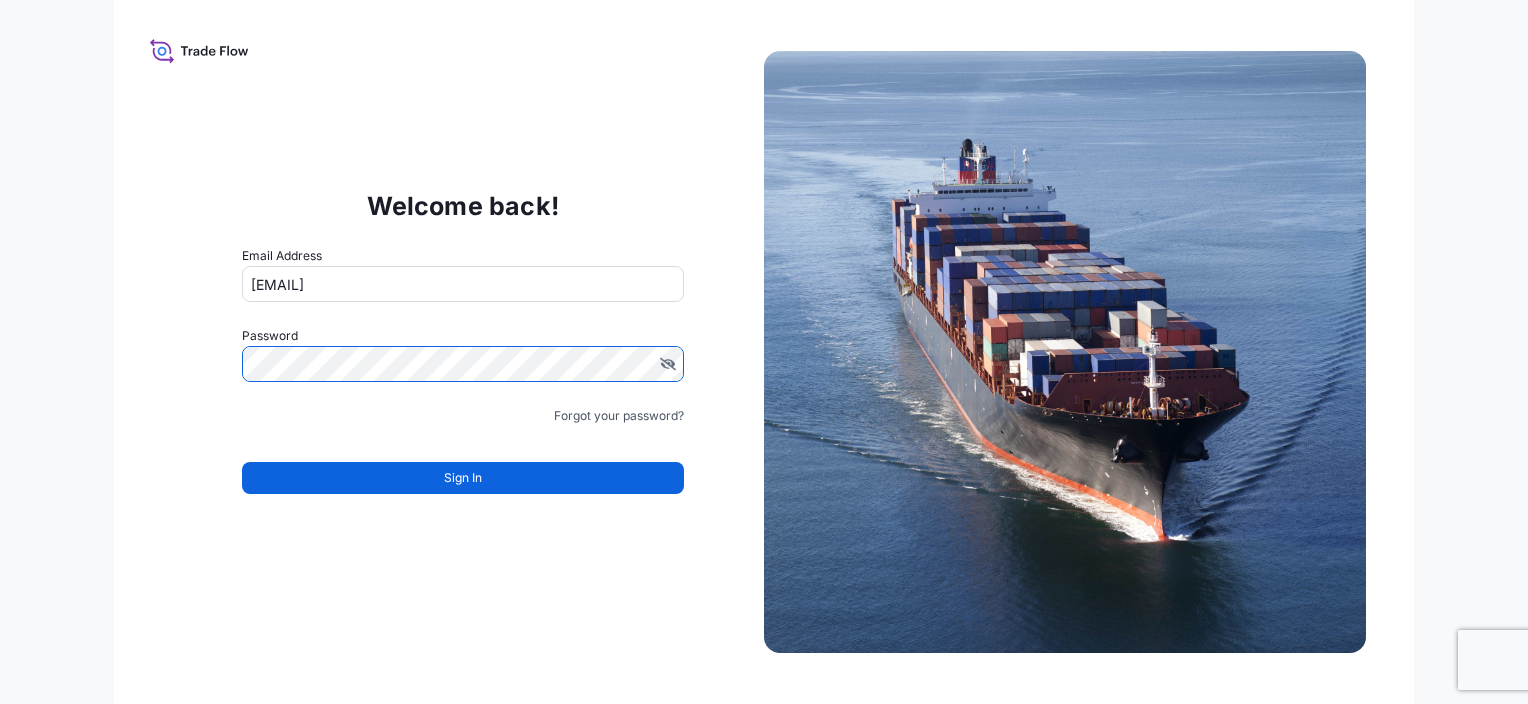 click on "Welcome back! Email Address [EMAIL] Password Must include: Upper & lower case letters Symbols (!@#$) A number At least 8 characters Forgot your password? Sign In" at bounding box center [764, 352] 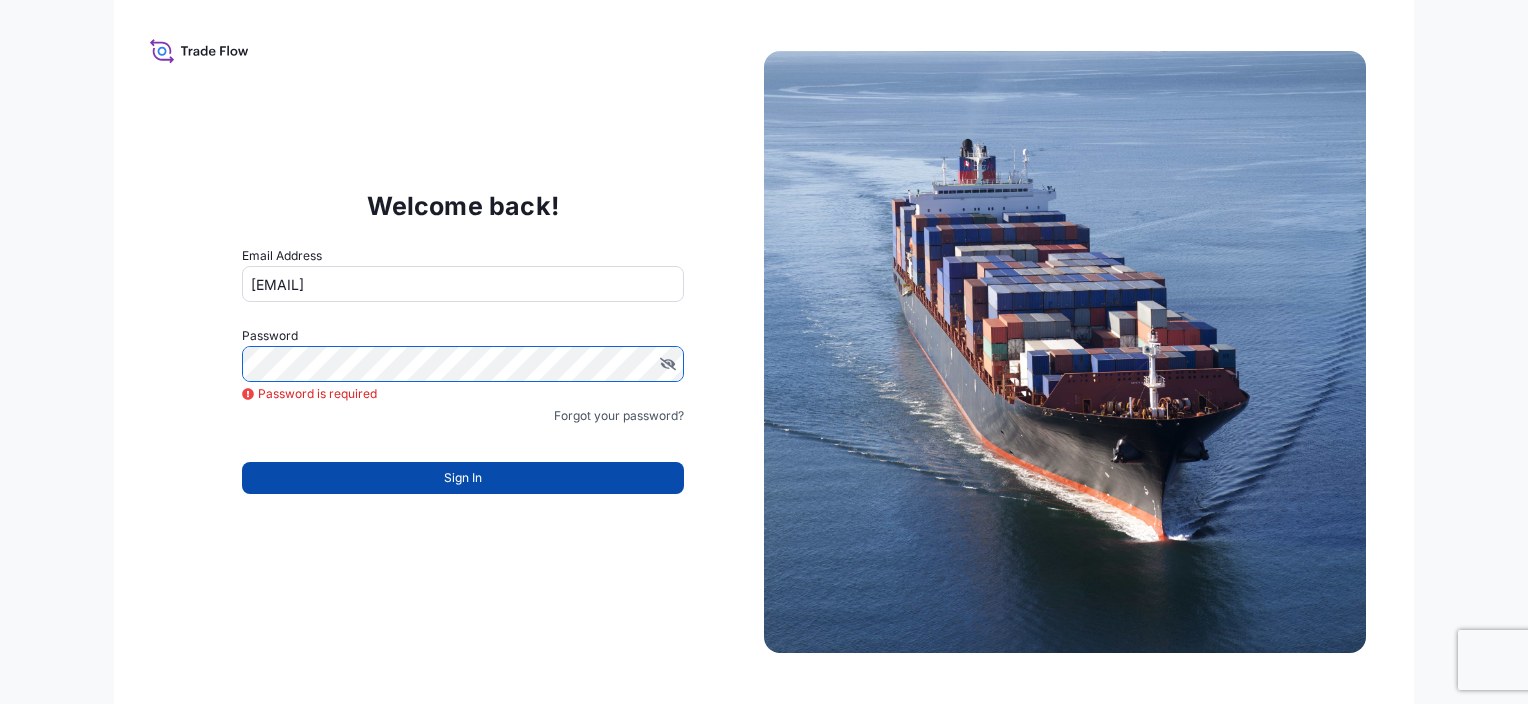 click on "Sign In" at bounding box center [463, 478] 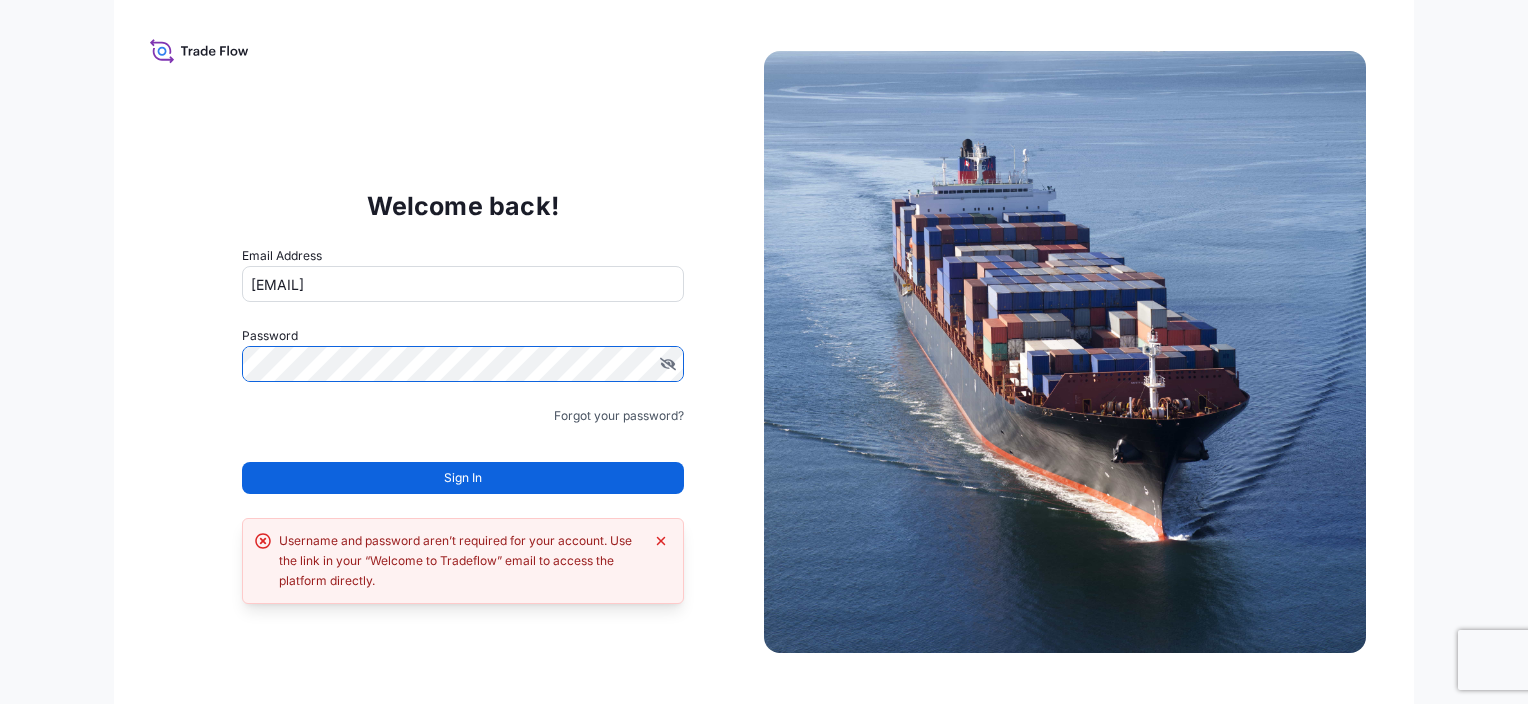 click on "Welcome back! Email Address [EMAIL] Password Must include: Upper & lower case letters Symbols (!@#$) A number At least 8 characters Forgot your password? Sign In Username and password aren’t required for your account. Use the link in your “Welcome to Tradeflow” email to access the platform directly." at bounding box center [764, 352] 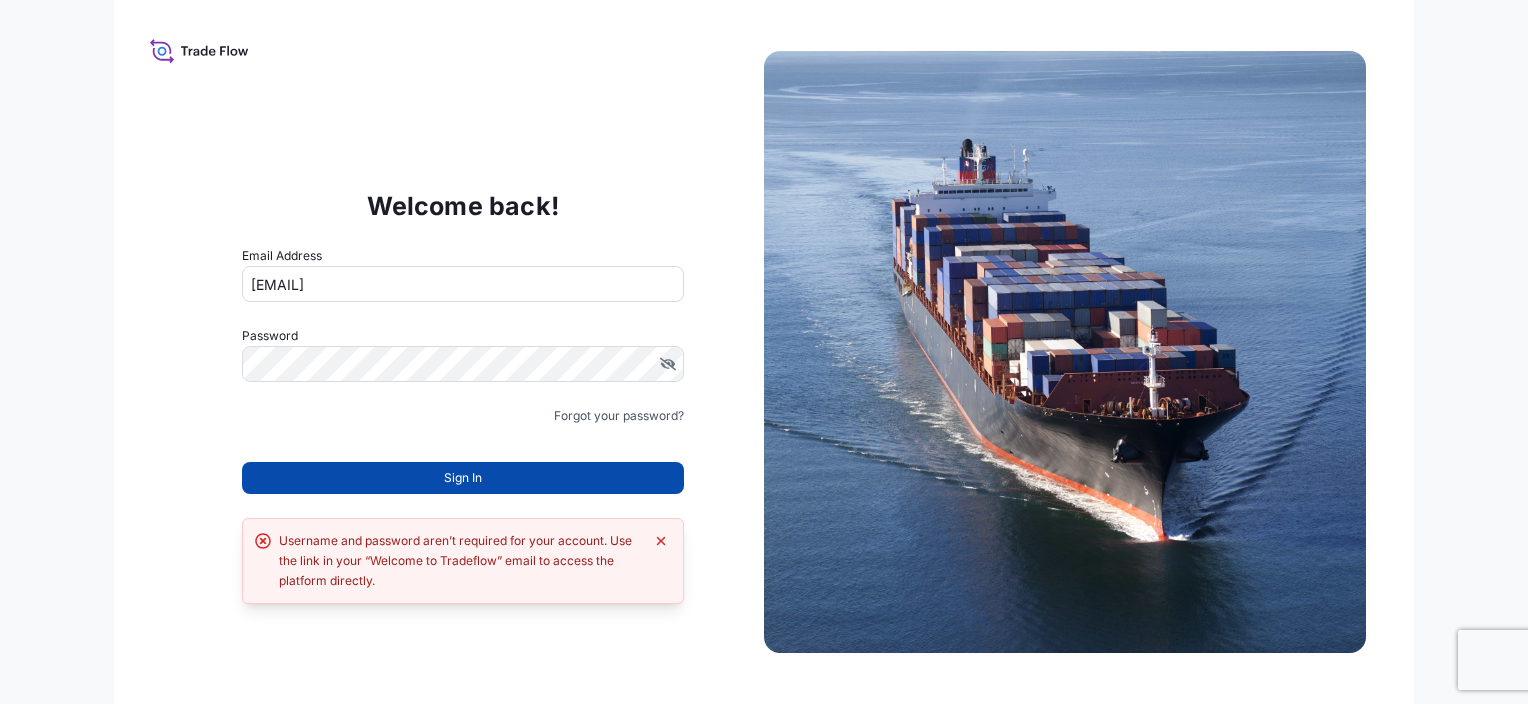 click on "Sign In" at bounding box center [463, 478] 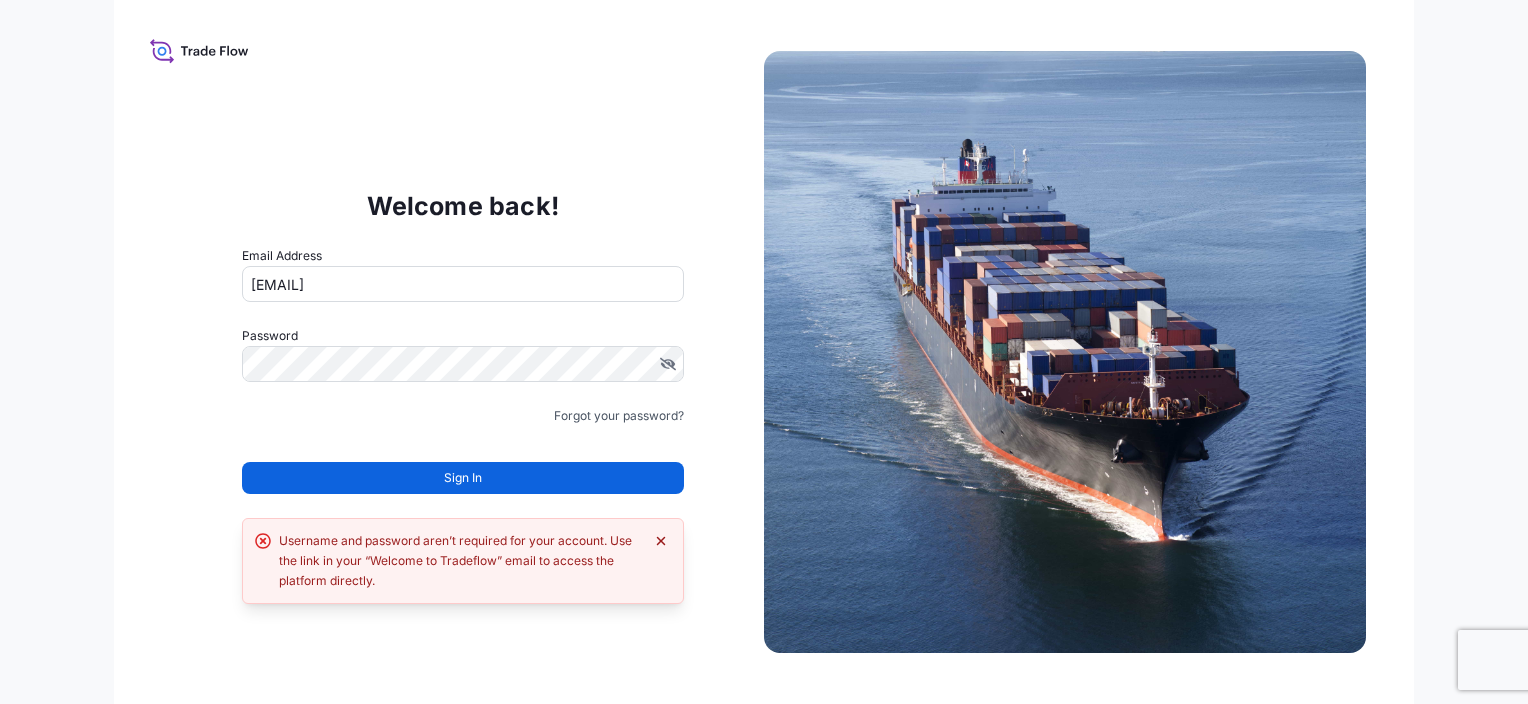 click 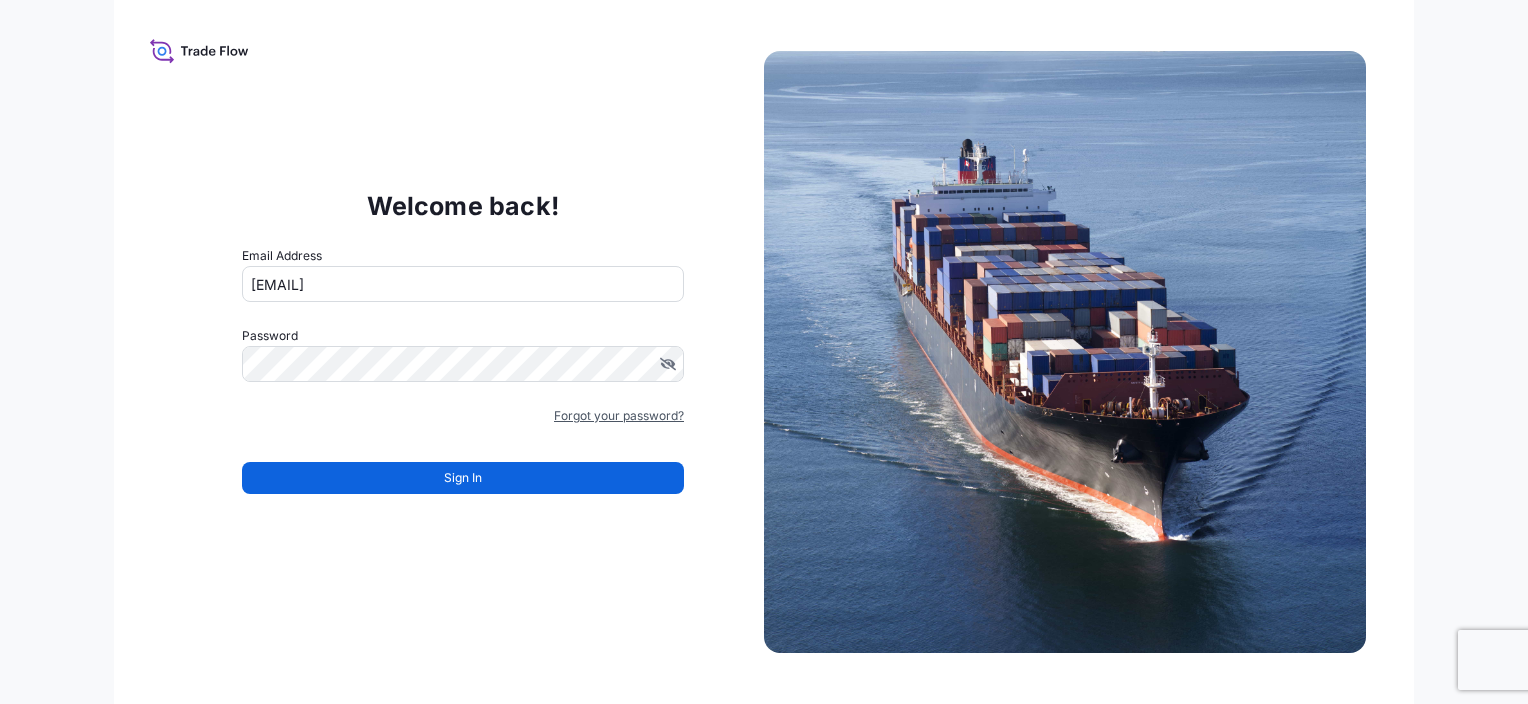click on "Forgot your password?" at bounding box center [619, 416] 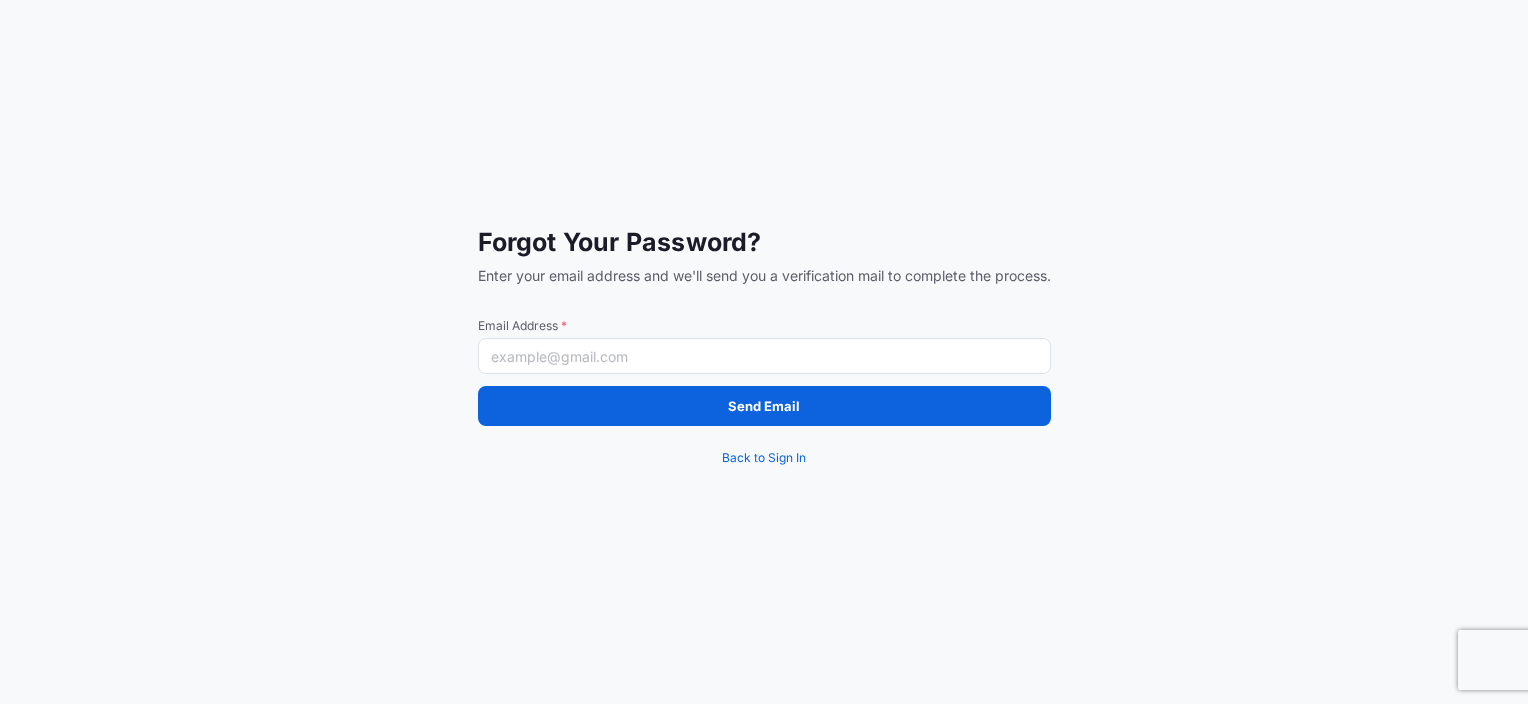 click on "Email Address   *" at bounding box center [764, 356] 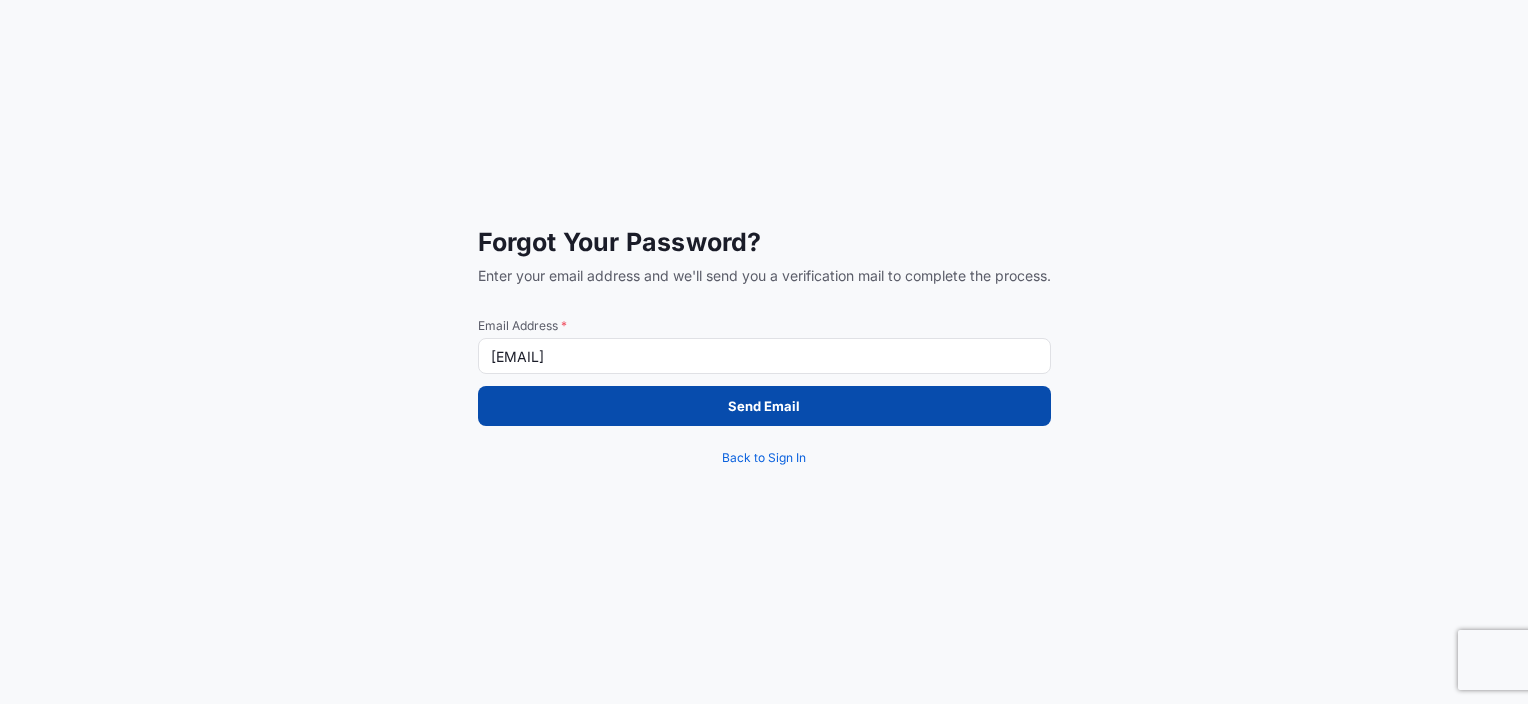 click on "Send Email" at bounding box center (764, 406) 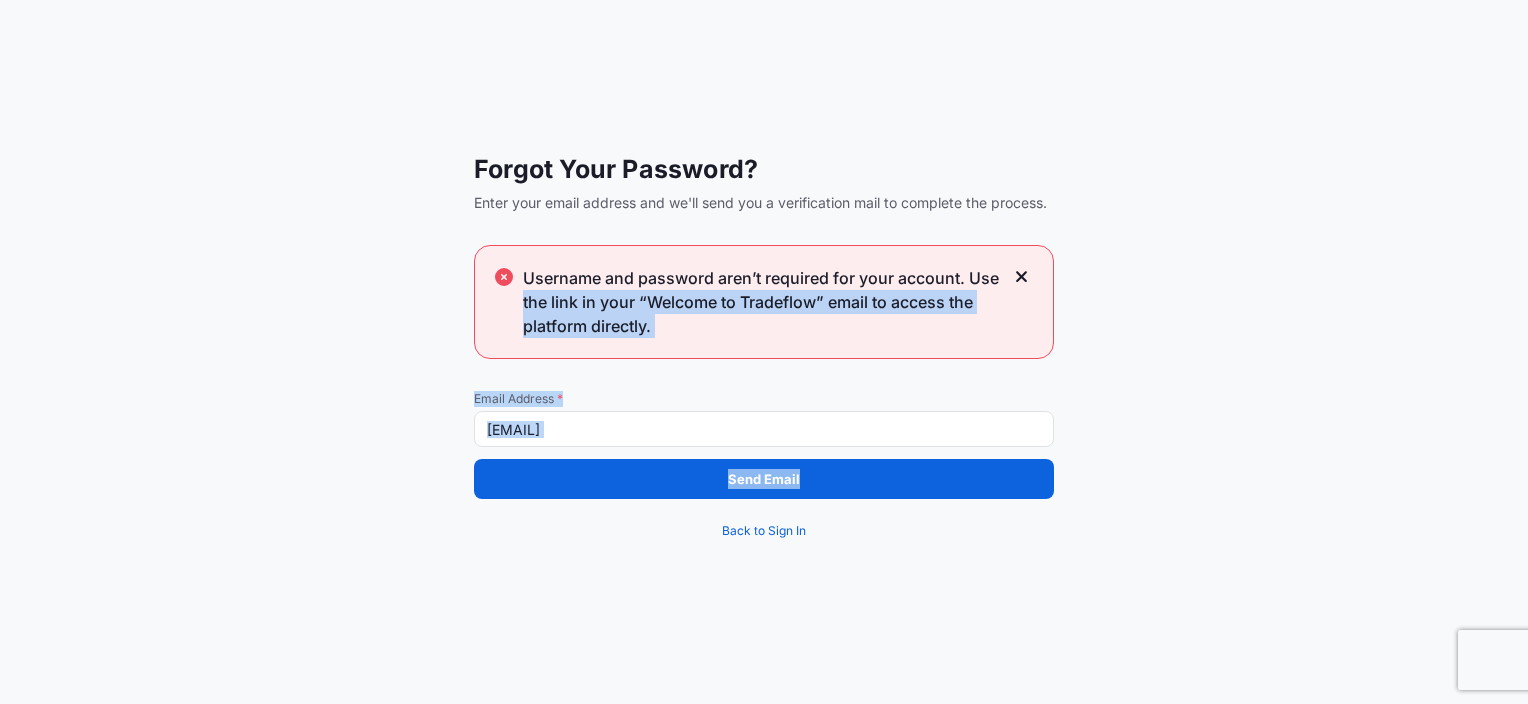 drag, startPoint x: 1028, startPoint y: 277, endPoint x: 926, endPoint y: 466, distance: 214.76732 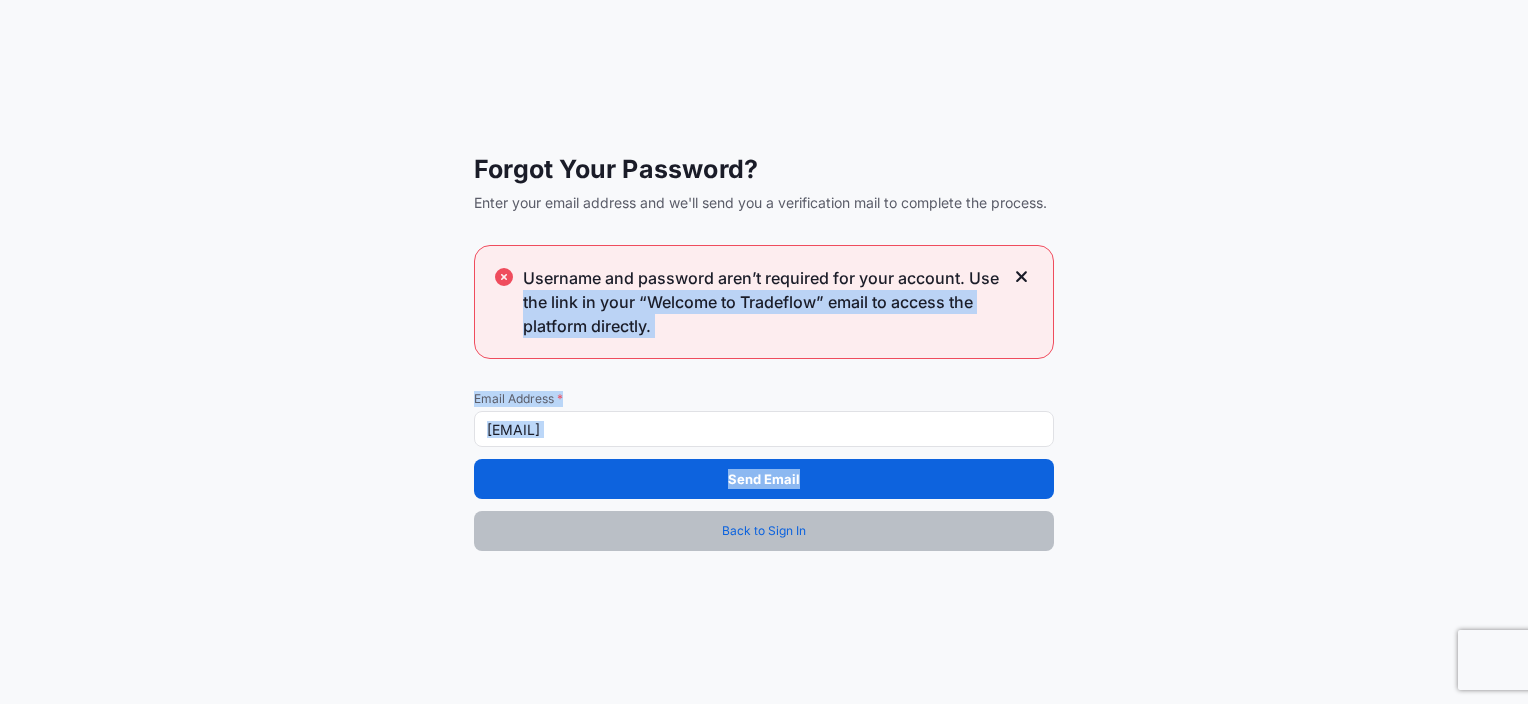 click on "Back to Sign In" at bounding box center (764, 531) 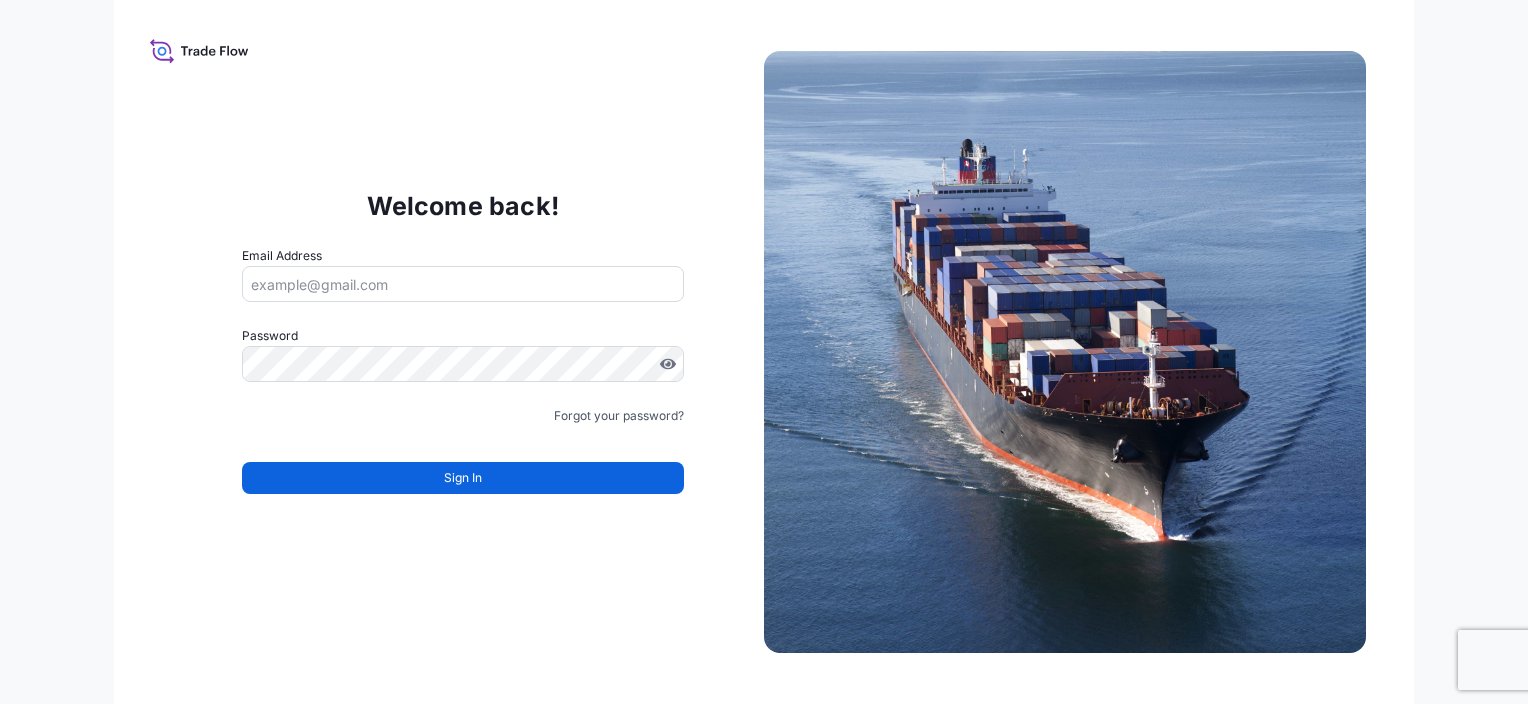 click on "Email Address" at bounding box center (463, 284) 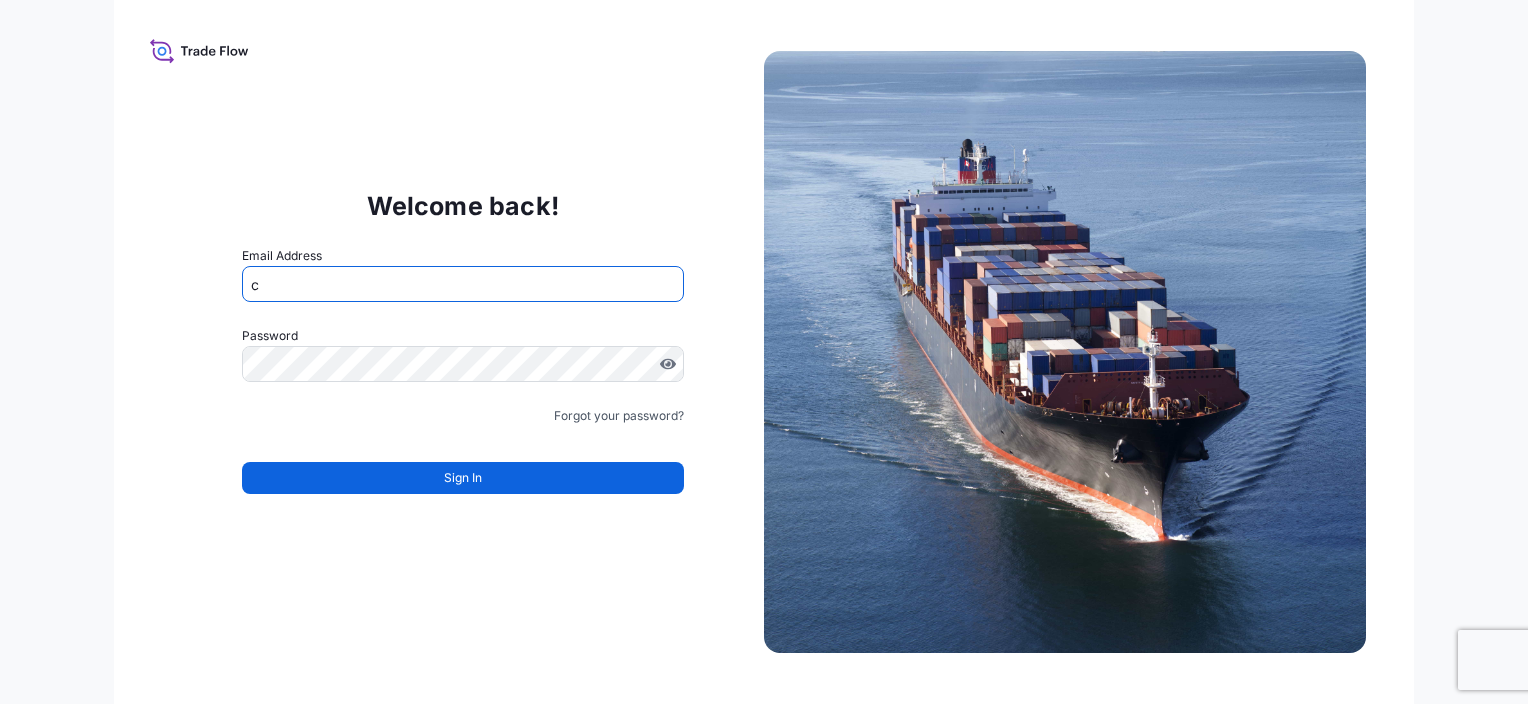 type on "[EMAIL]" 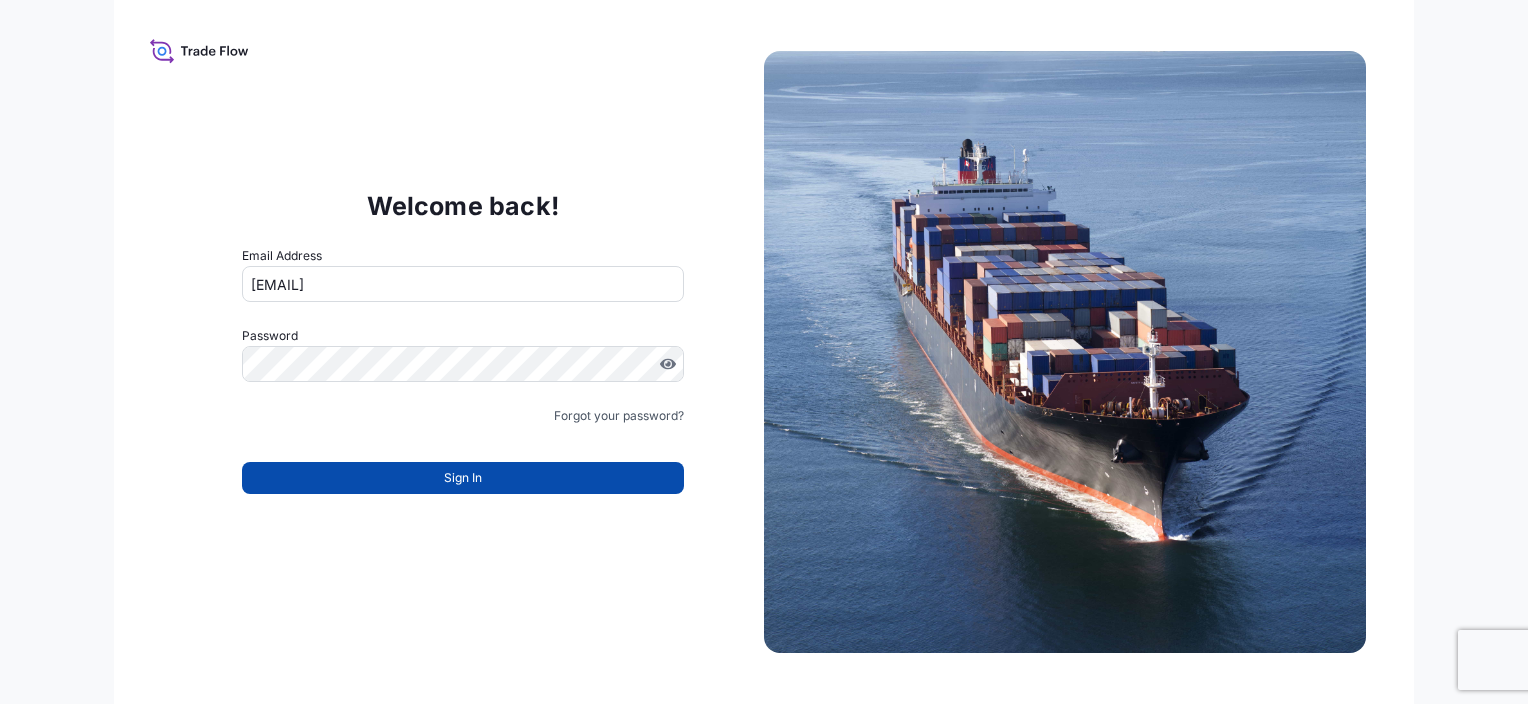 click on "Sign In" at bounding box center (463, 478) 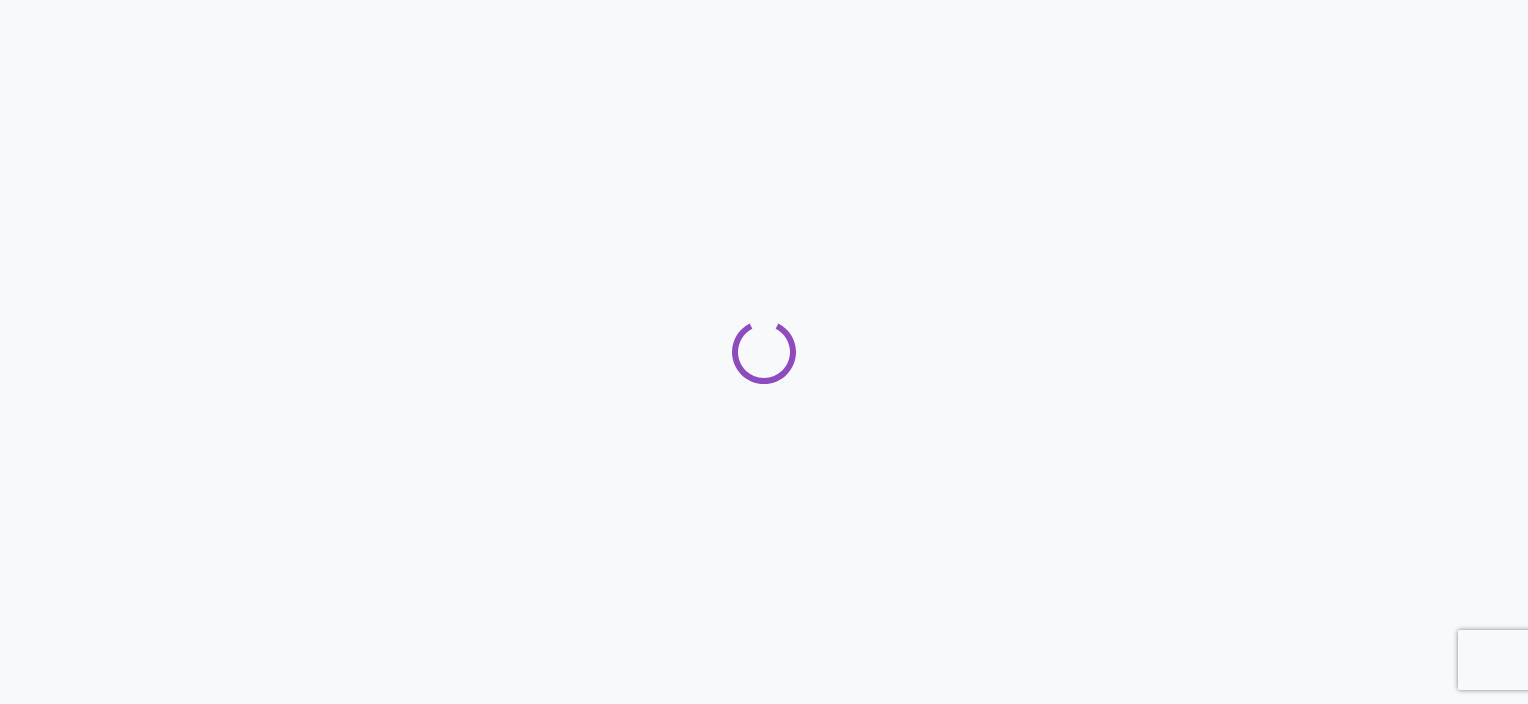 scroll, scrollTop: 0, scrollLeft: 0, axis: both 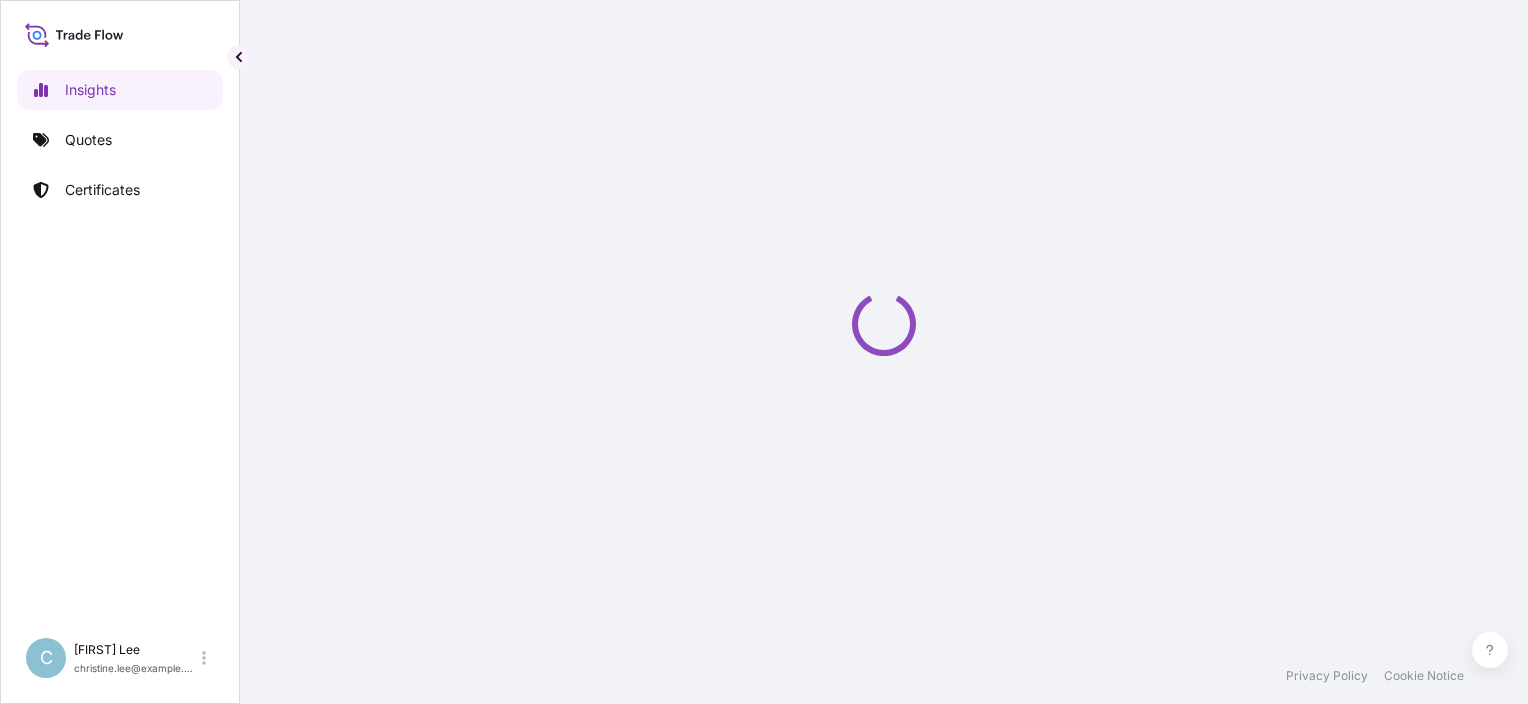 select on "2025" 